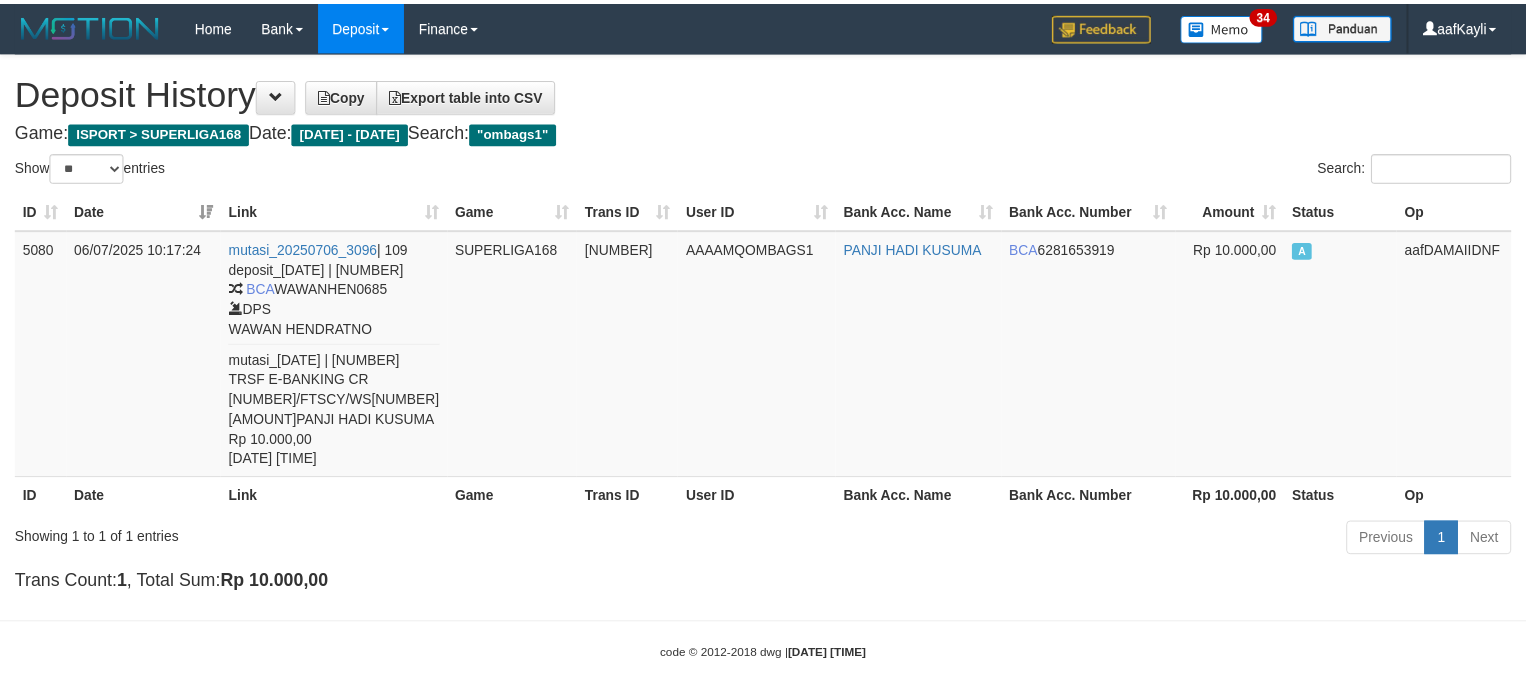scroll, scrollTop: 0, scrollLeft: 0, axis: both 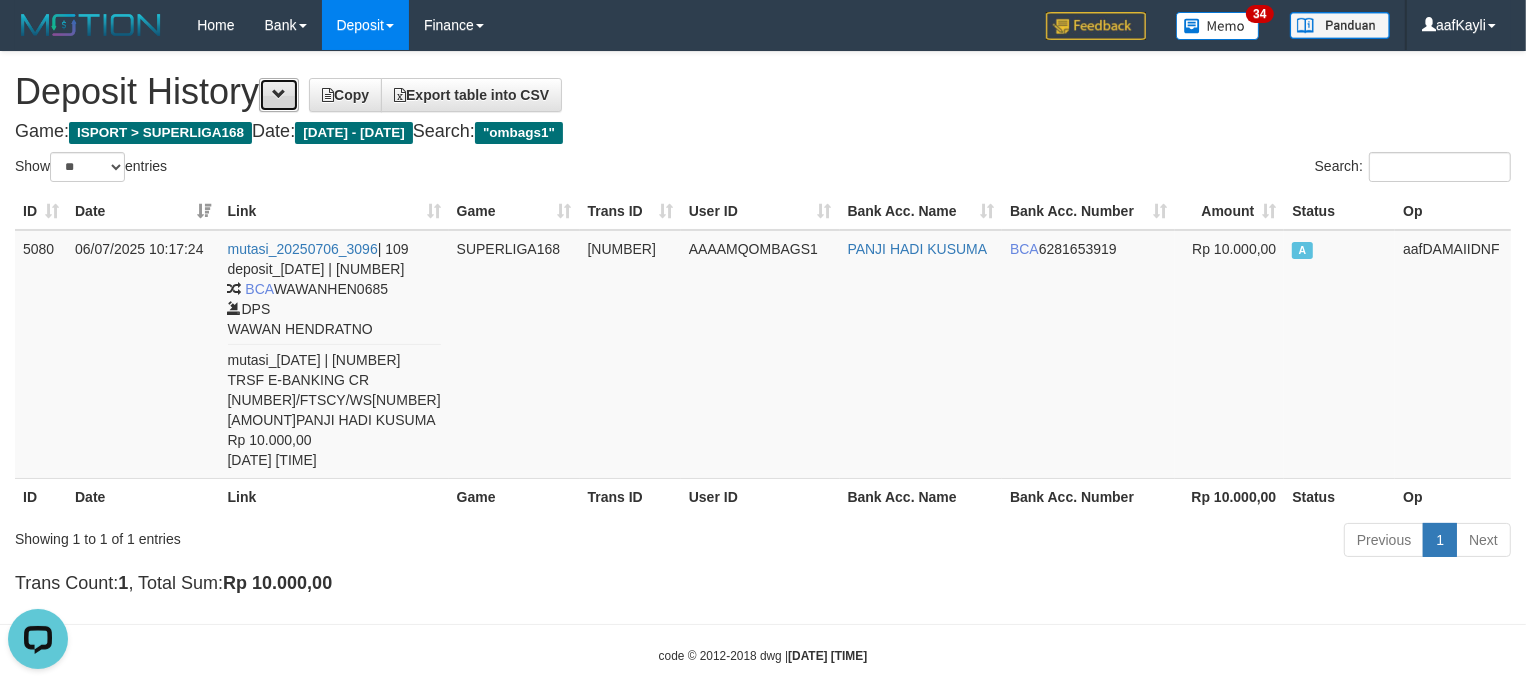 click at bounding box center (279, 94) 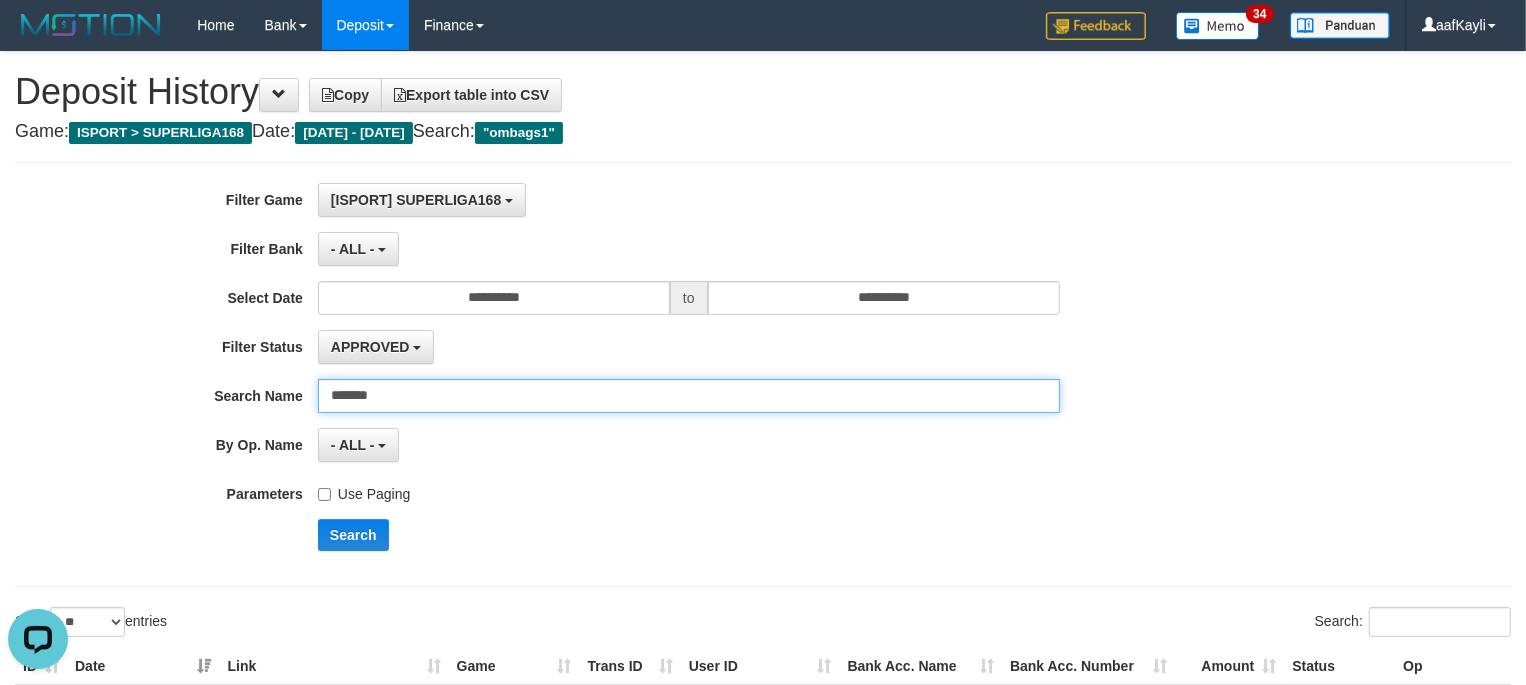 drag, startPoint x: 436, startPoint y: 392, endPoint x: 0, endPoint y: 408, distance: 436.2935 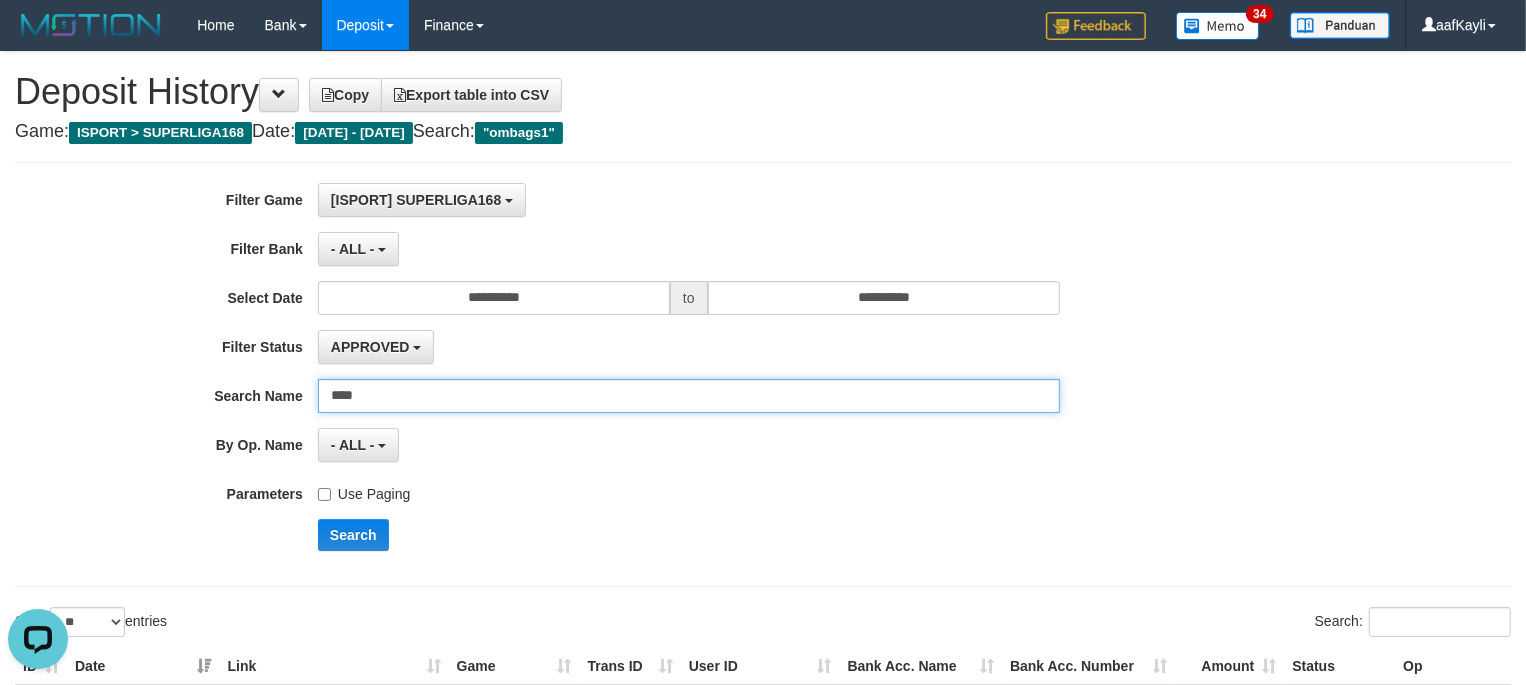 type on "****" 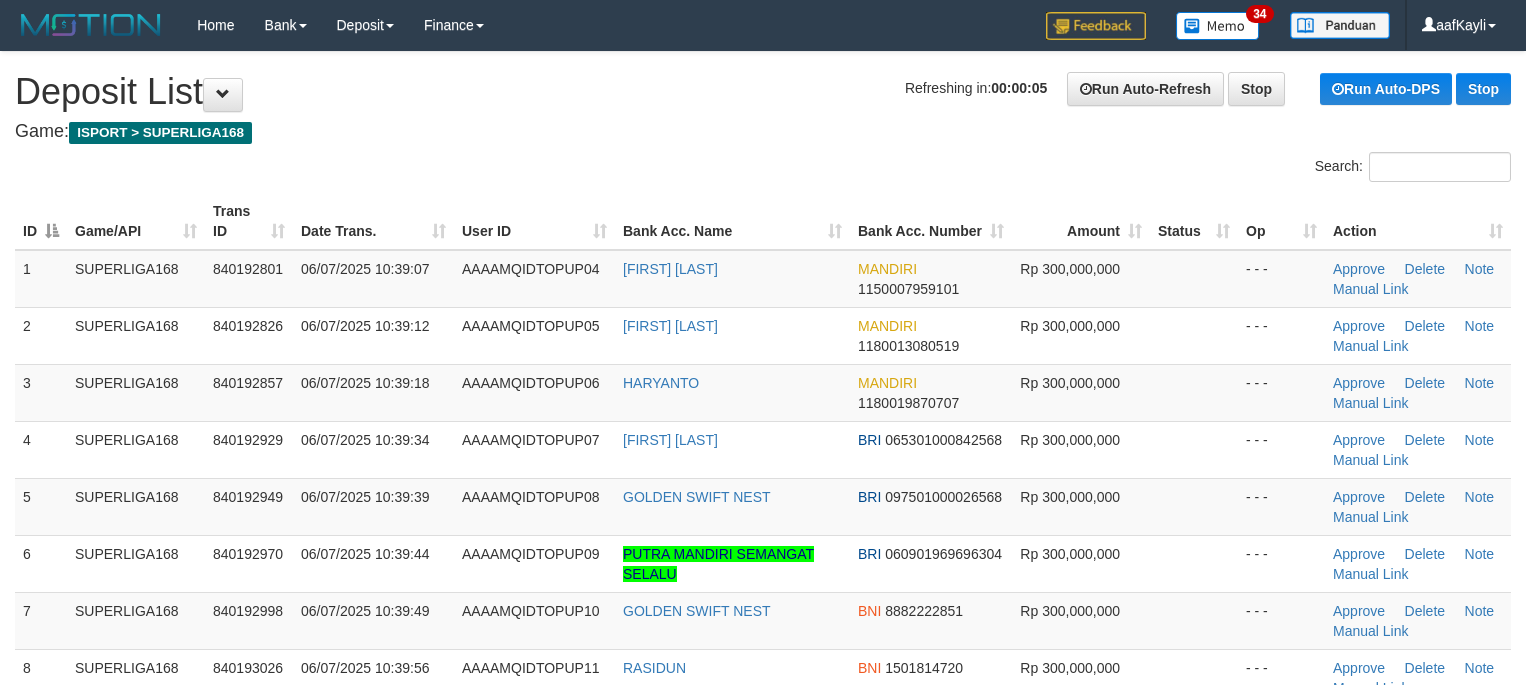scroll, scrollTop: 0, scrollLeft: 0, axis: both 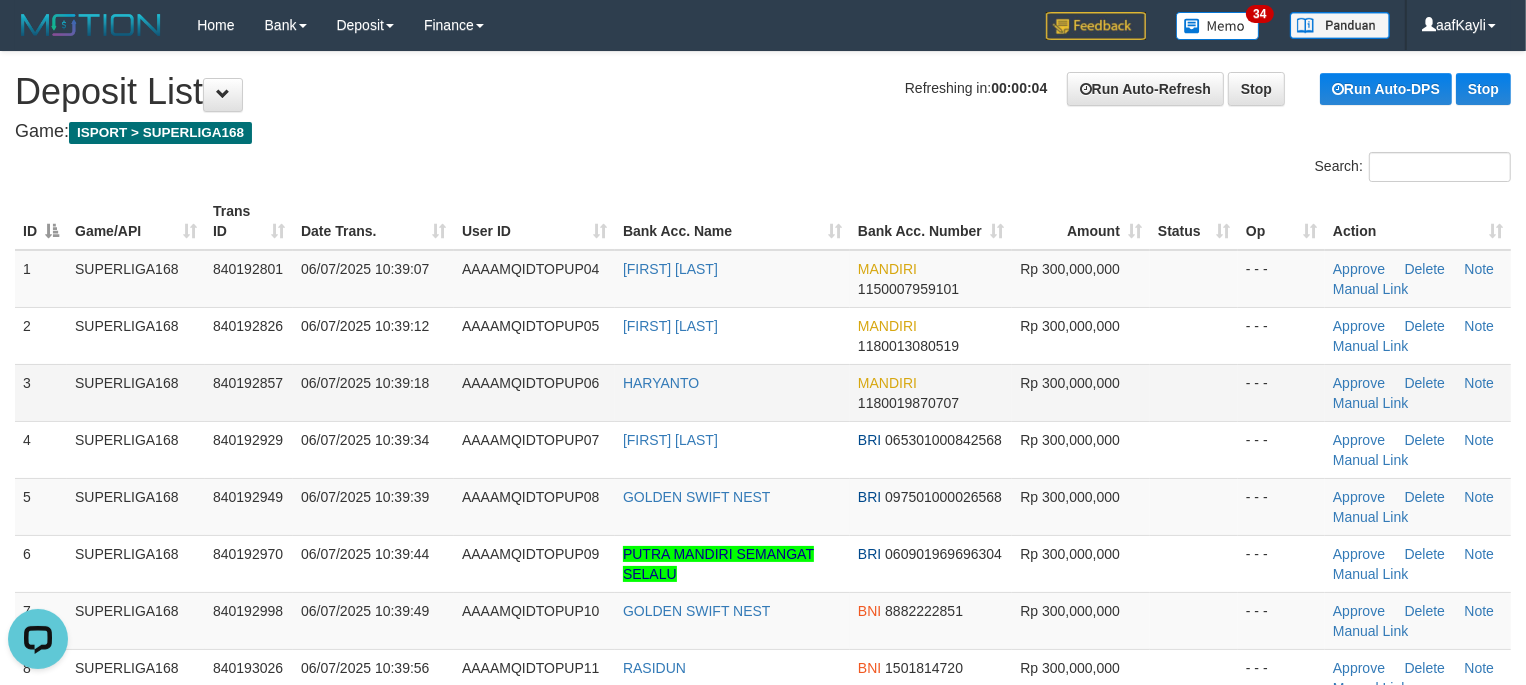 click at bounding box center [1194, 279] 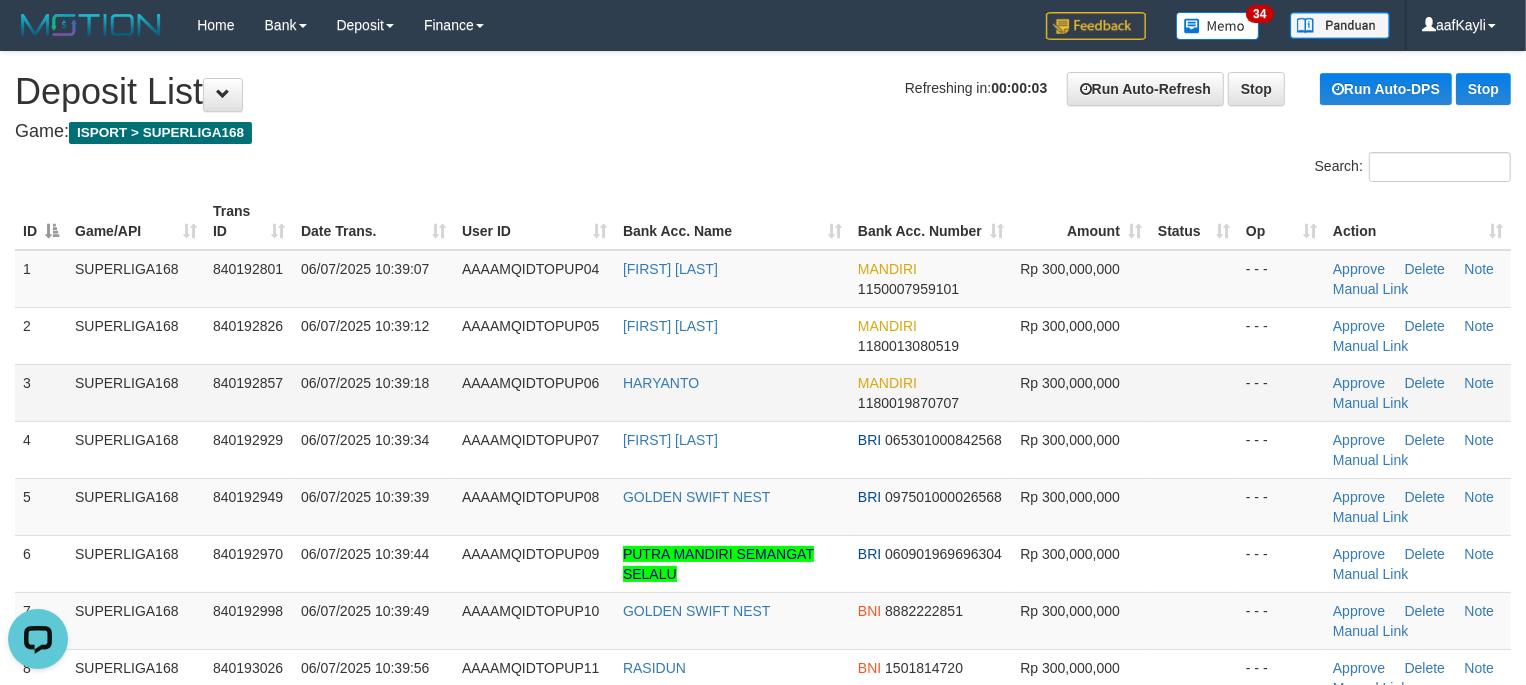 click at bounding box center (1194, 279) 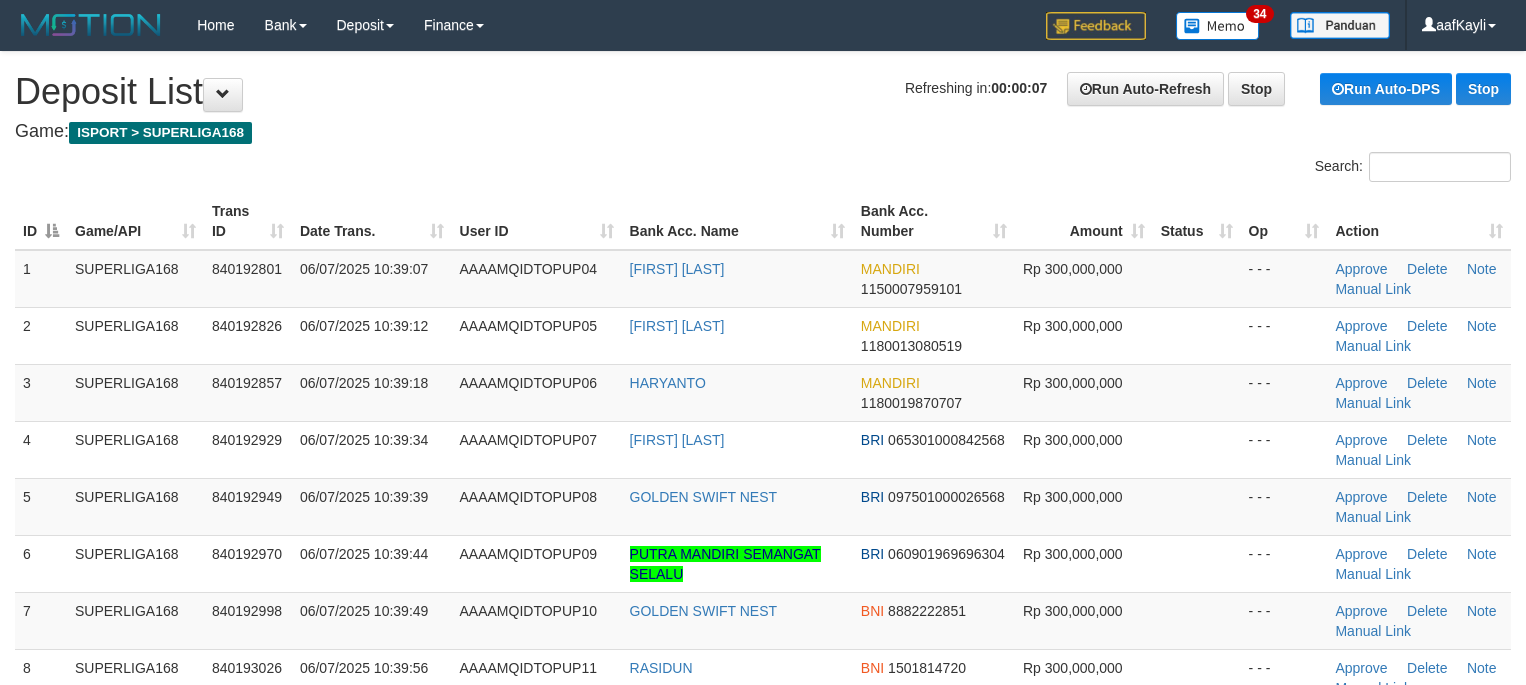 scroll, scrollTop: 0, scrollLeft: 0, axis: both 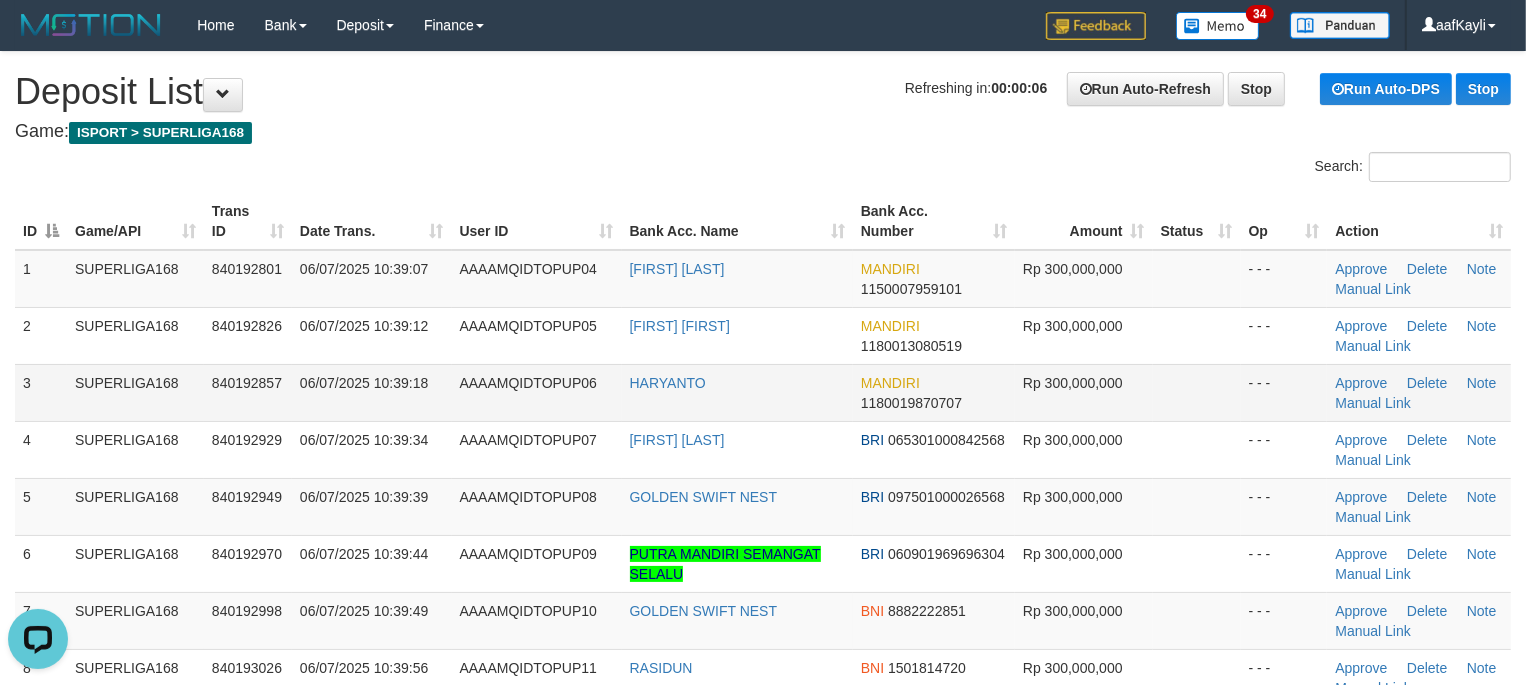 click at bounding box center [1197, 279] 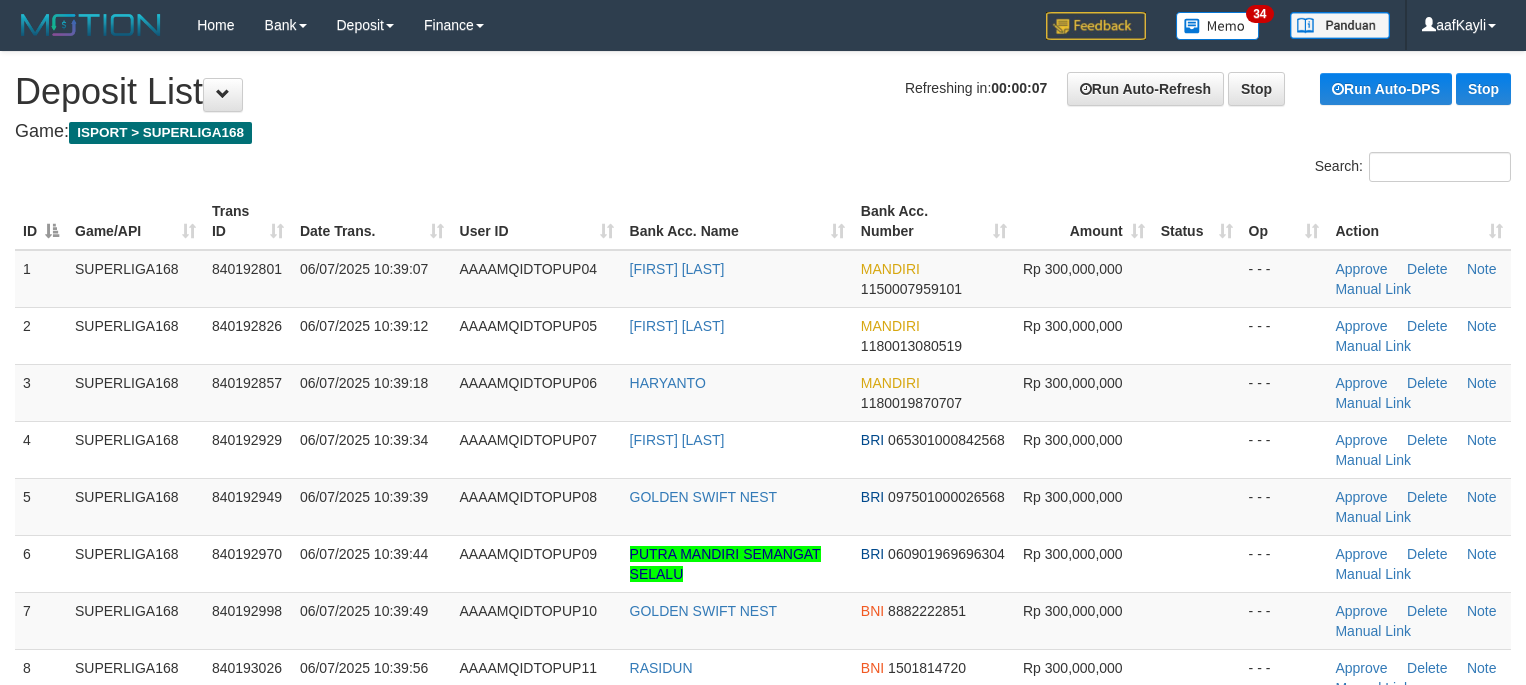 scroll, scrollTop: 0, scrollLeft: 0, axis: both 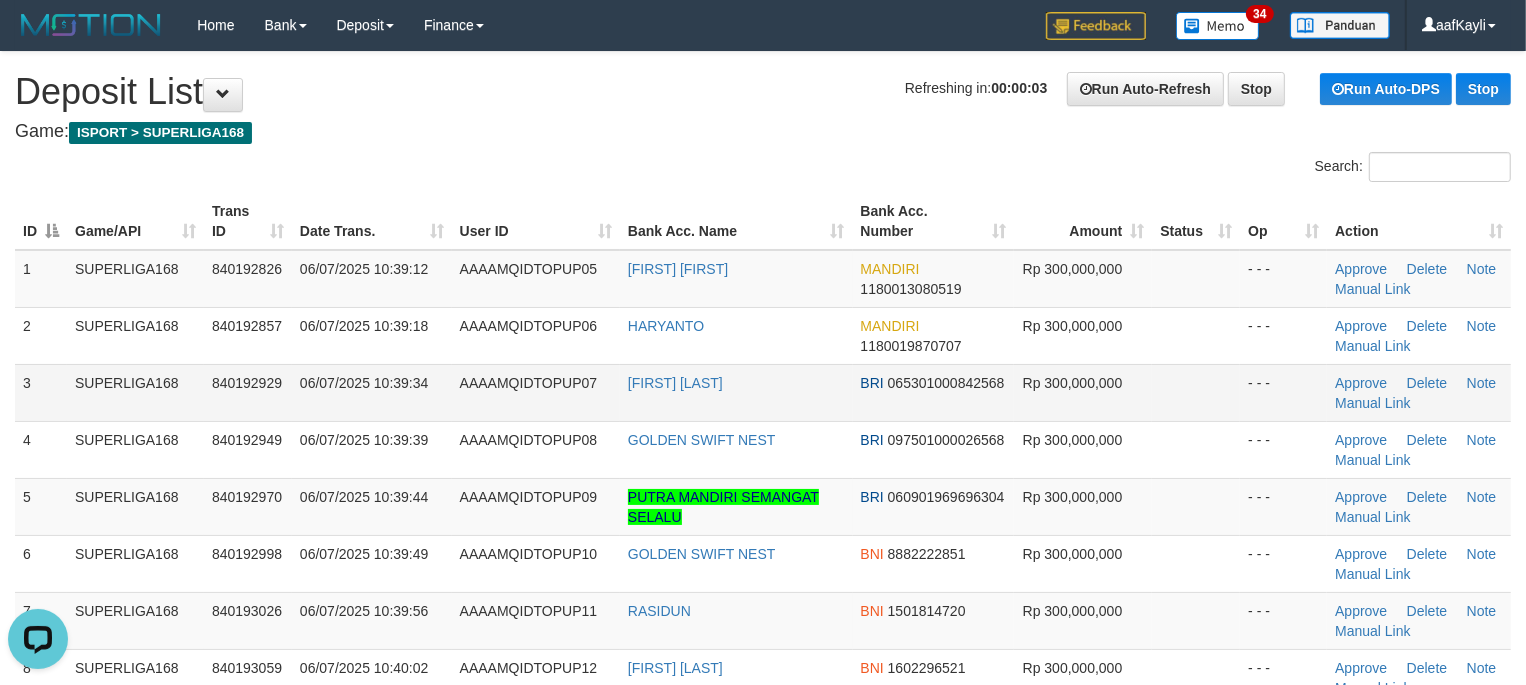 click at bounding box center [1196, 279] 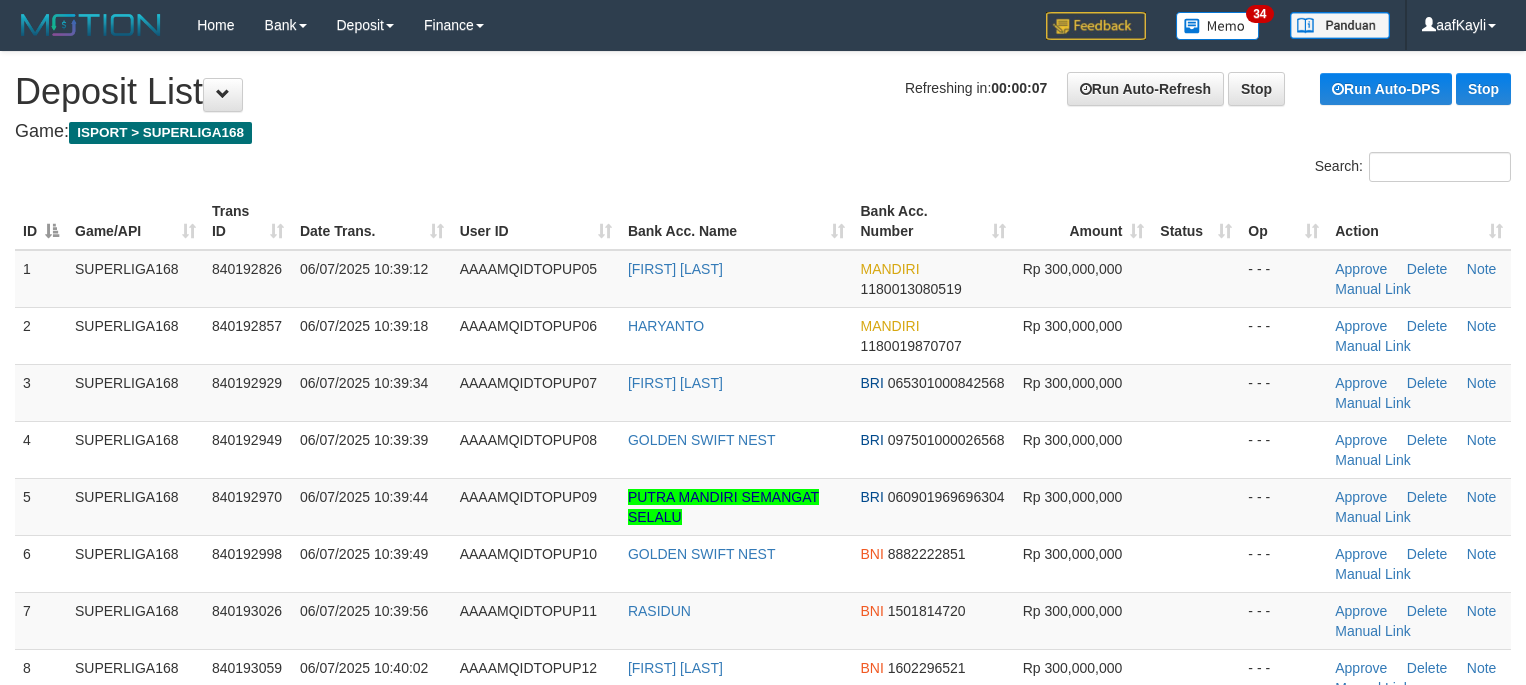 scroll, scrollTop: 0, scrollLeft: 0, axis: both 